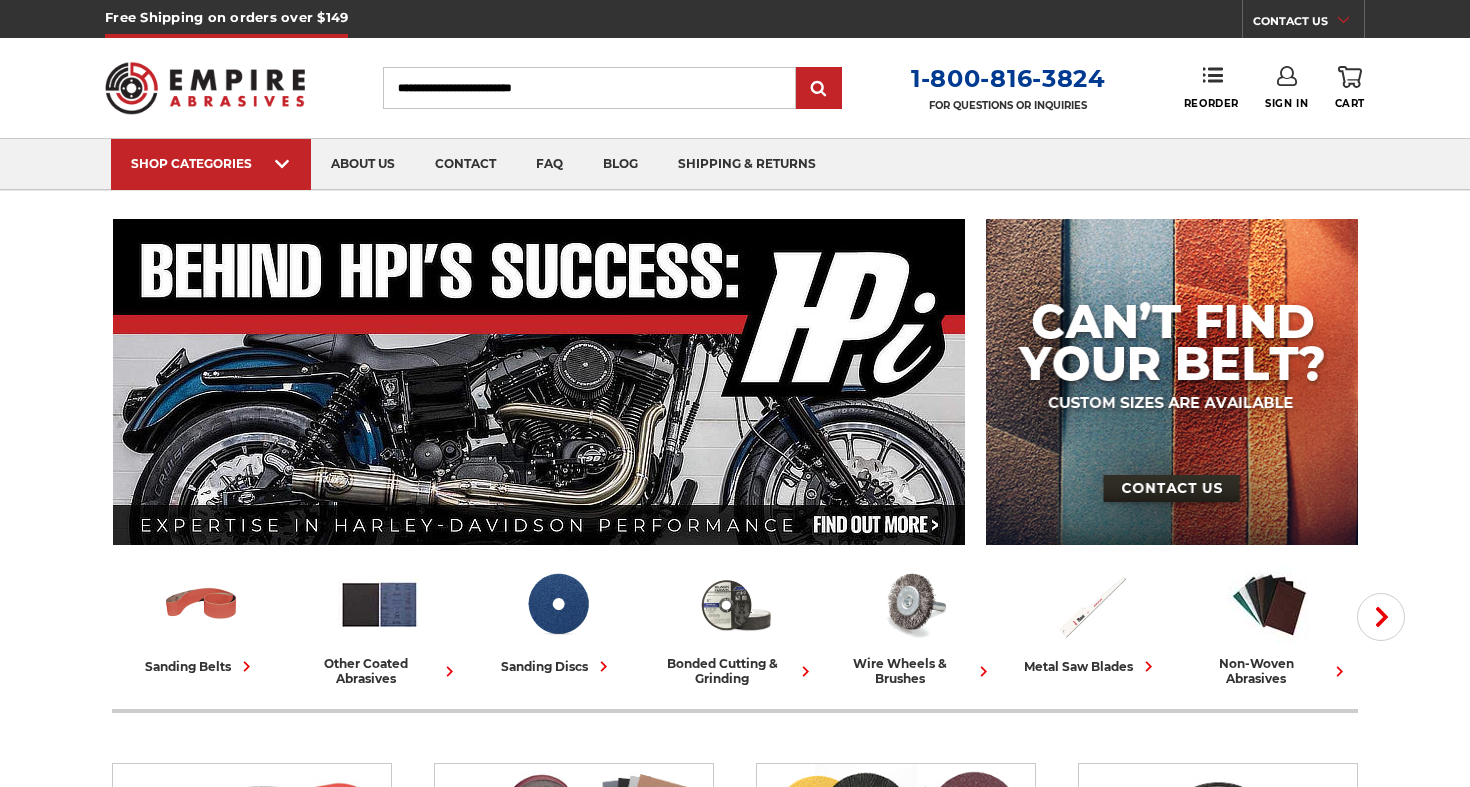 scroll, scrollTop: 0, scrollLeft: 0, axis: both 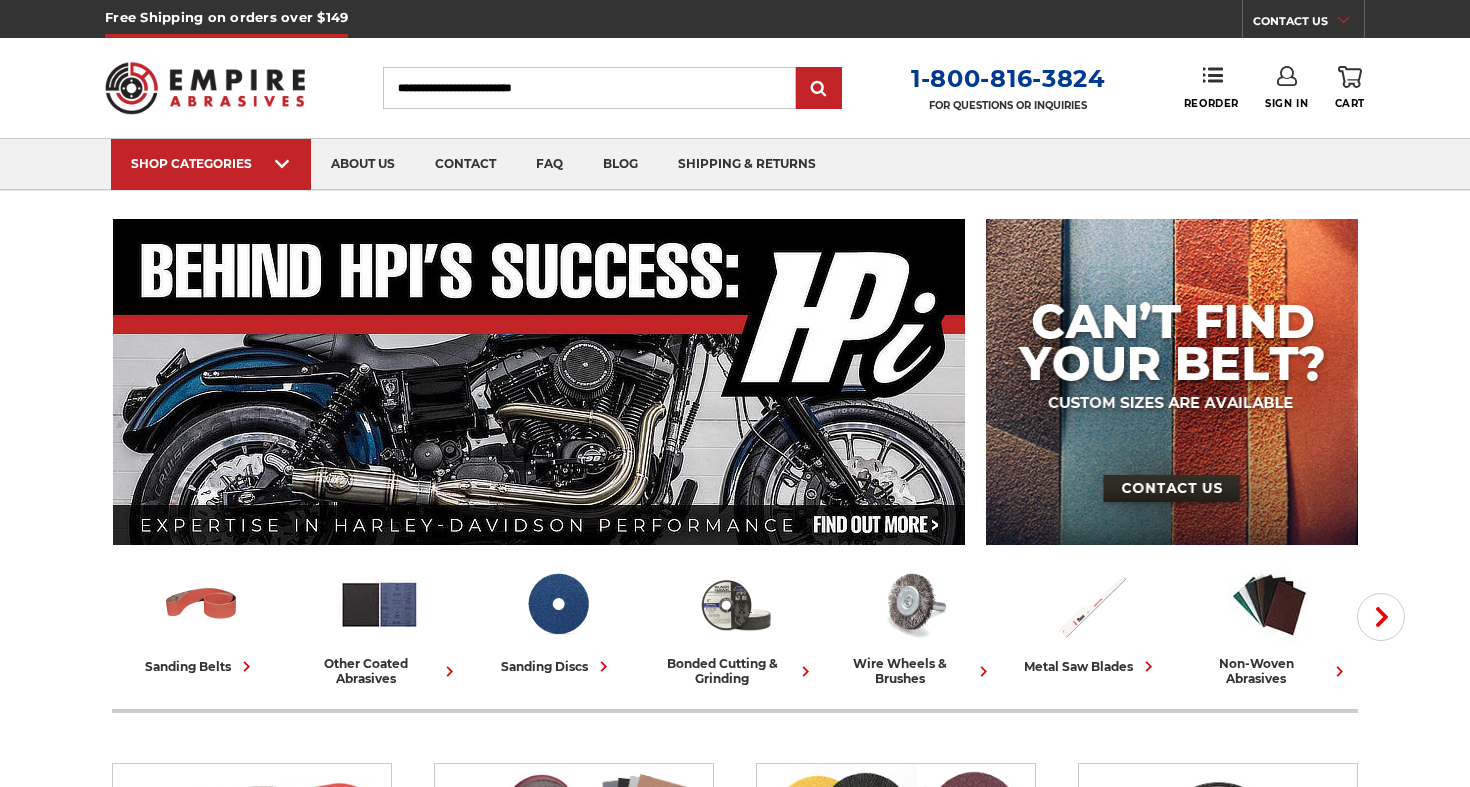 click on "Search" at bounding box center [589, 88] 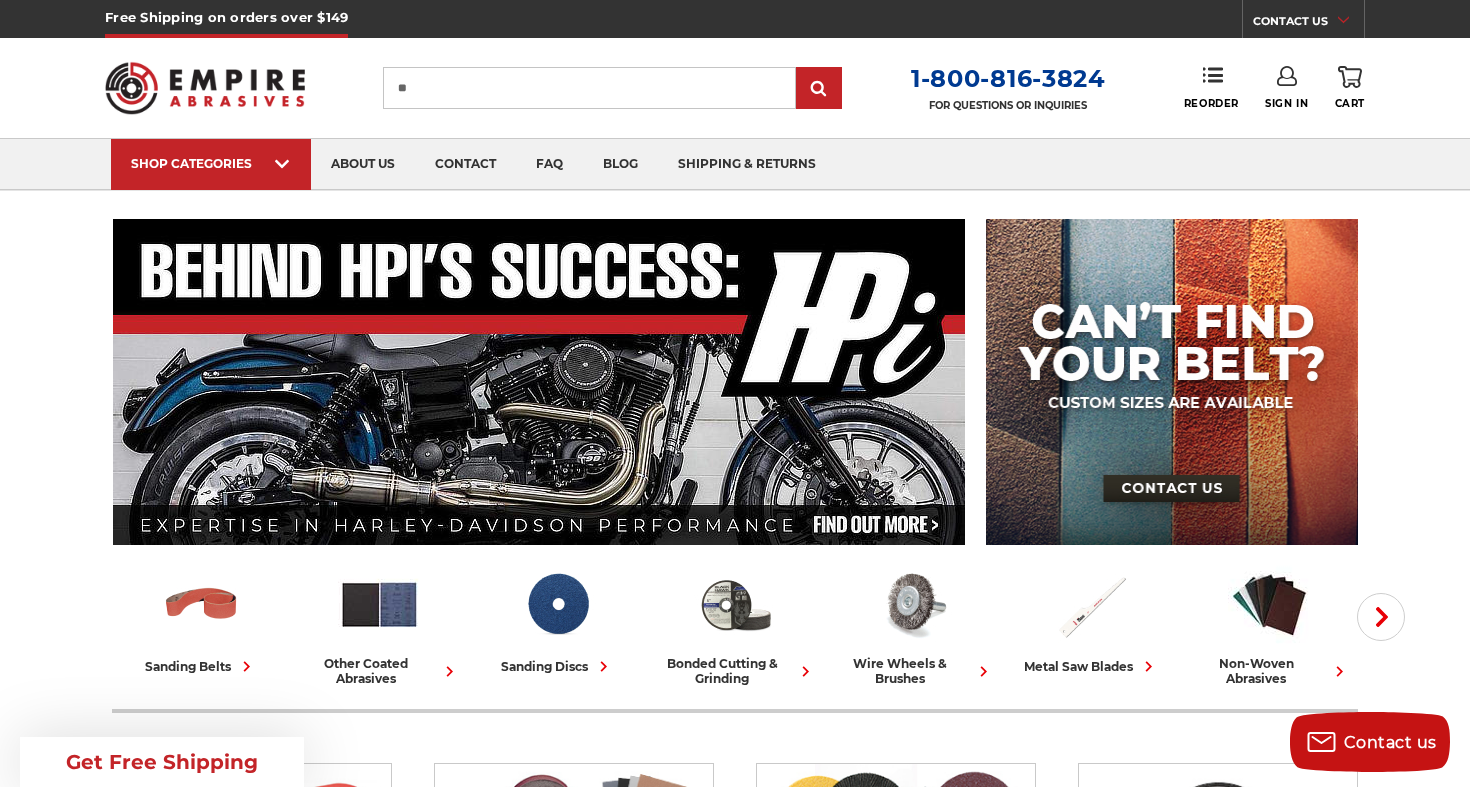 scroll, scrollTop: 0, scrollLeft: 0, axis: both 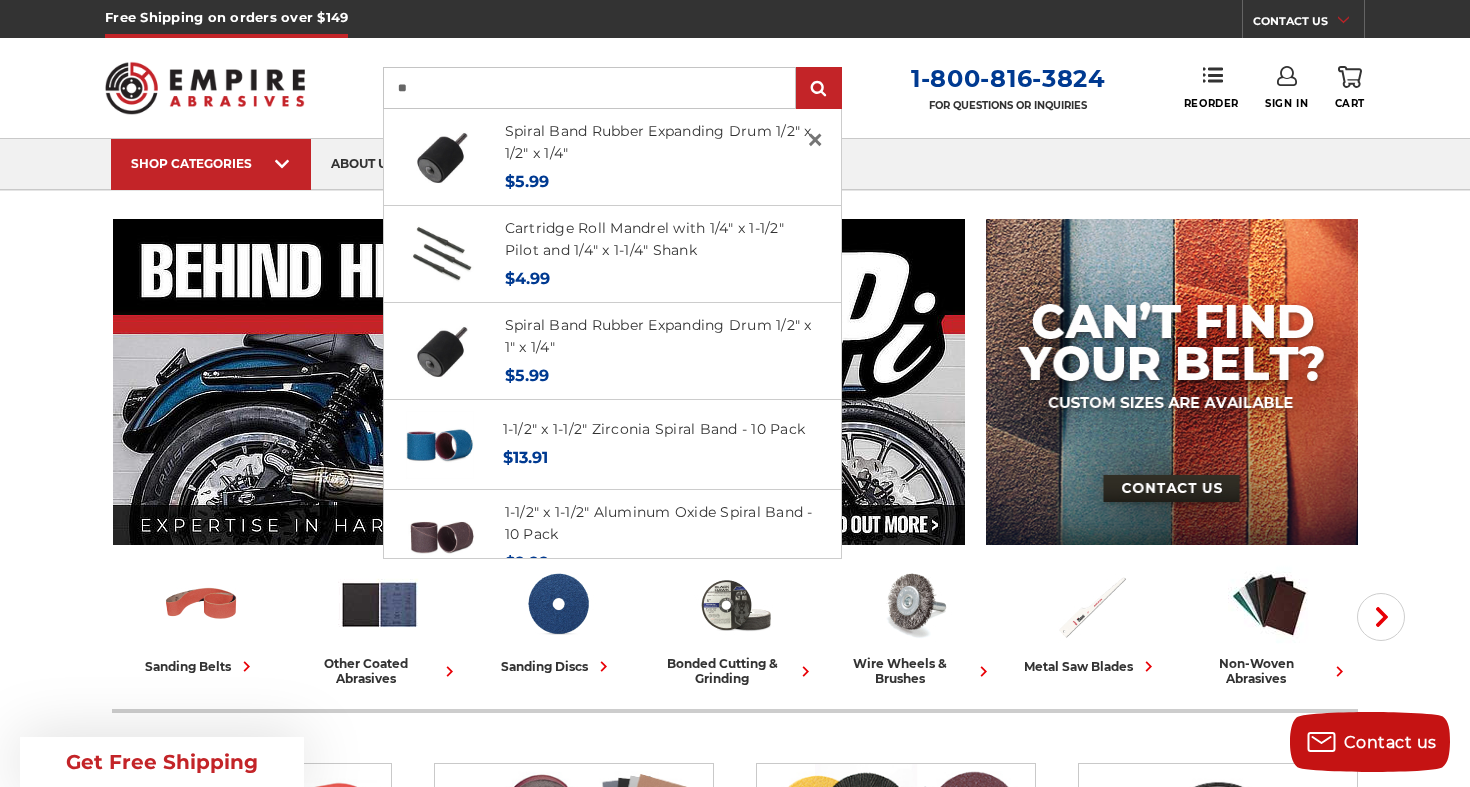type on "*" 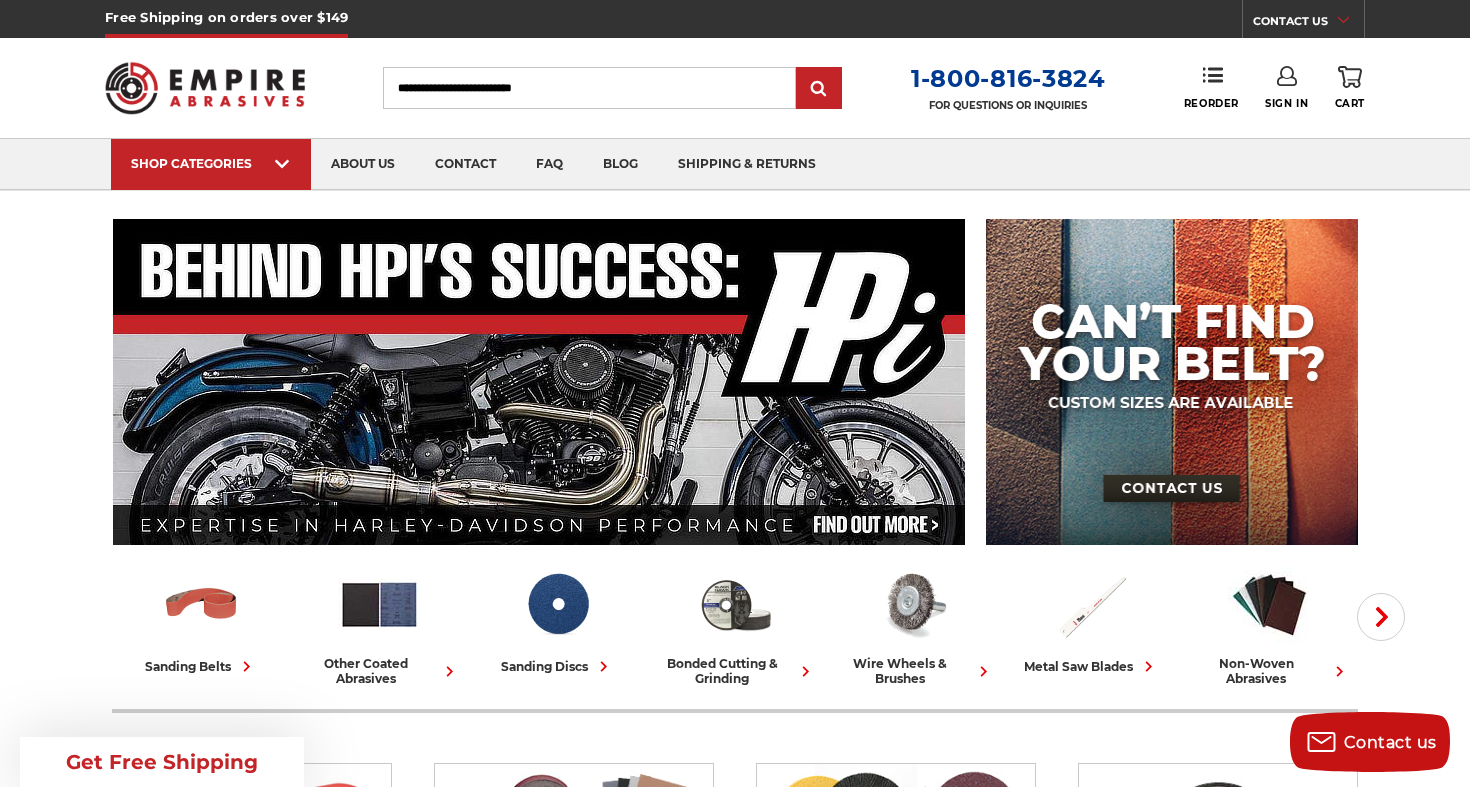 type on "*" 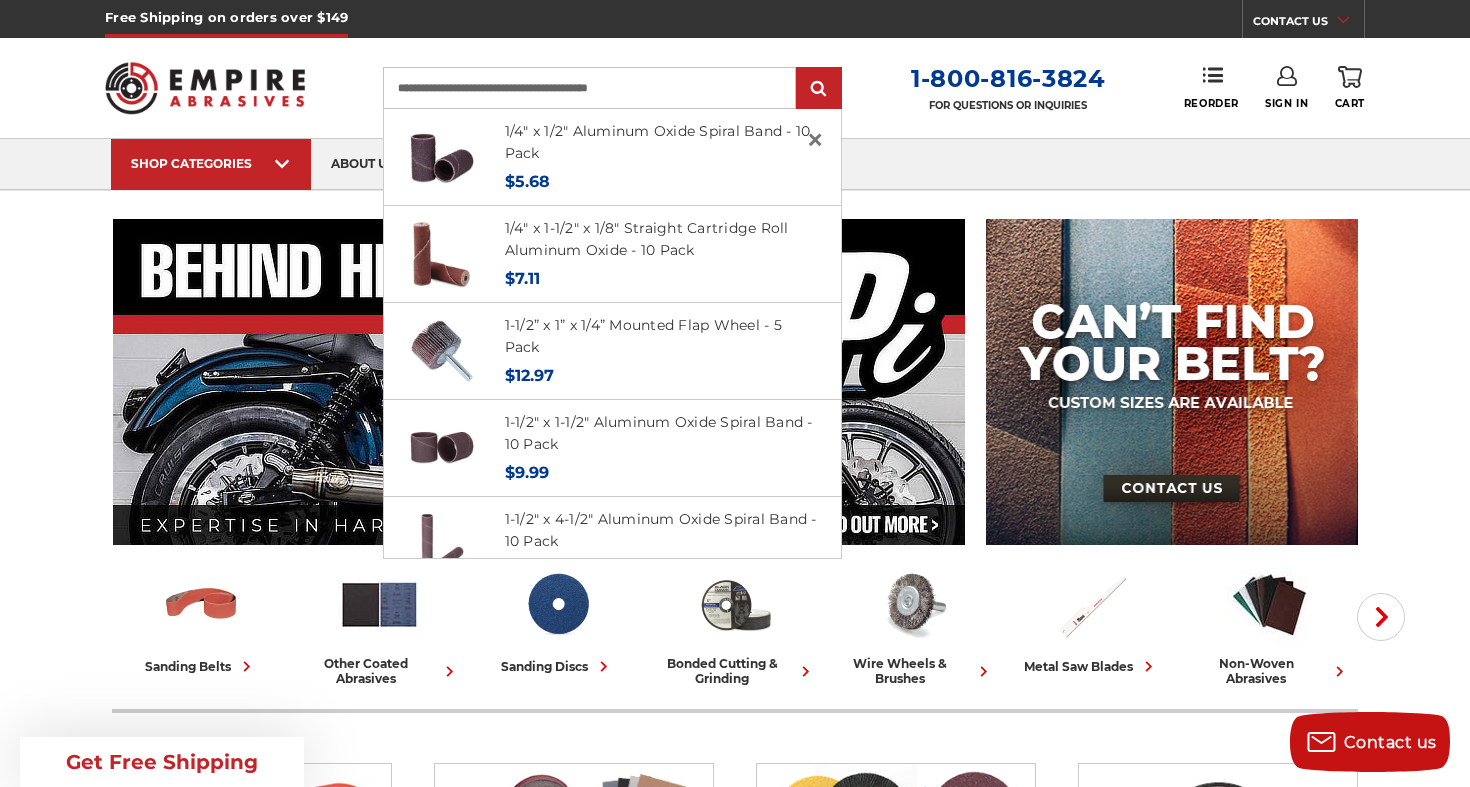 type on "**********" 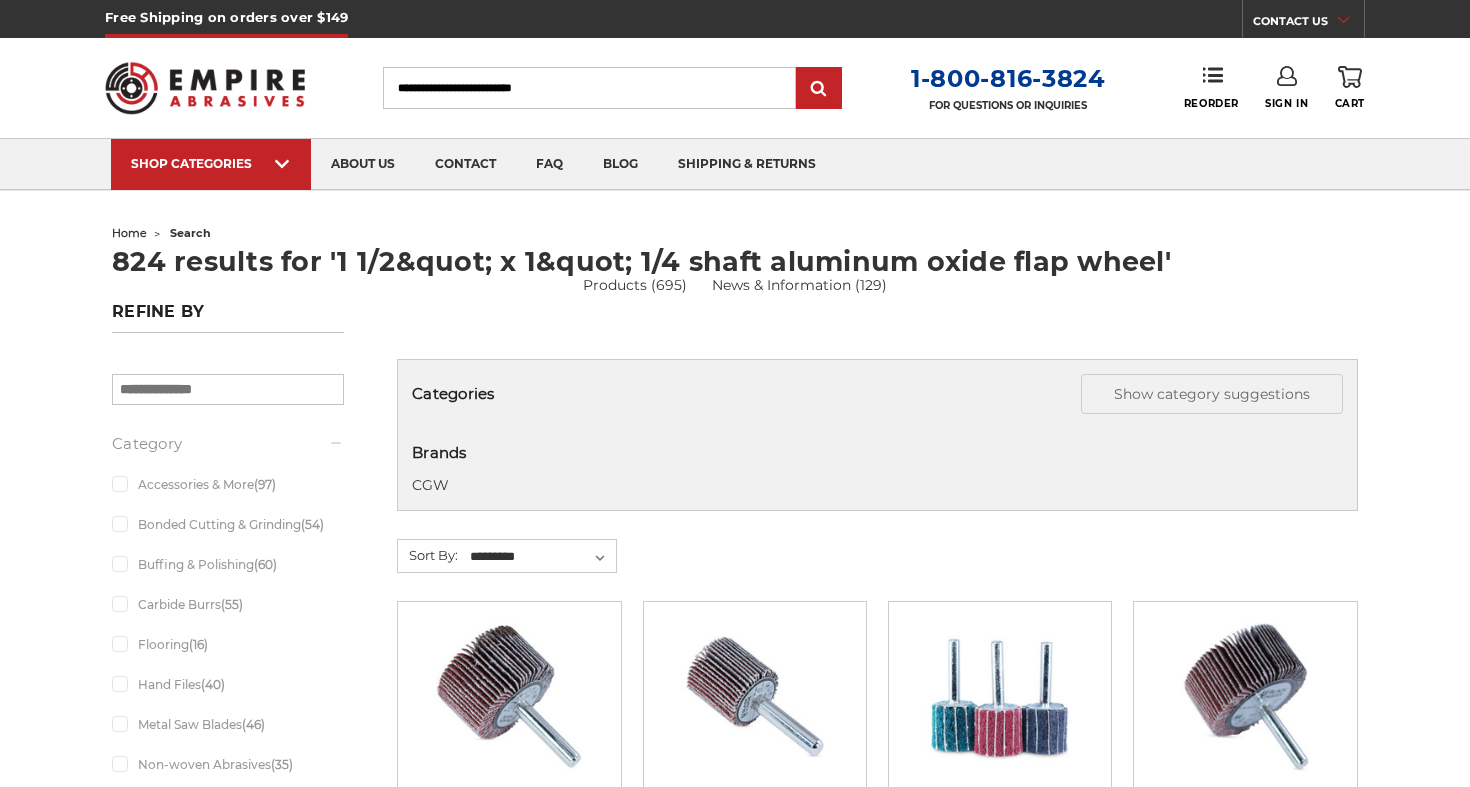 scroll, scrollTop: 0, scrollLeft: 0, axis: both 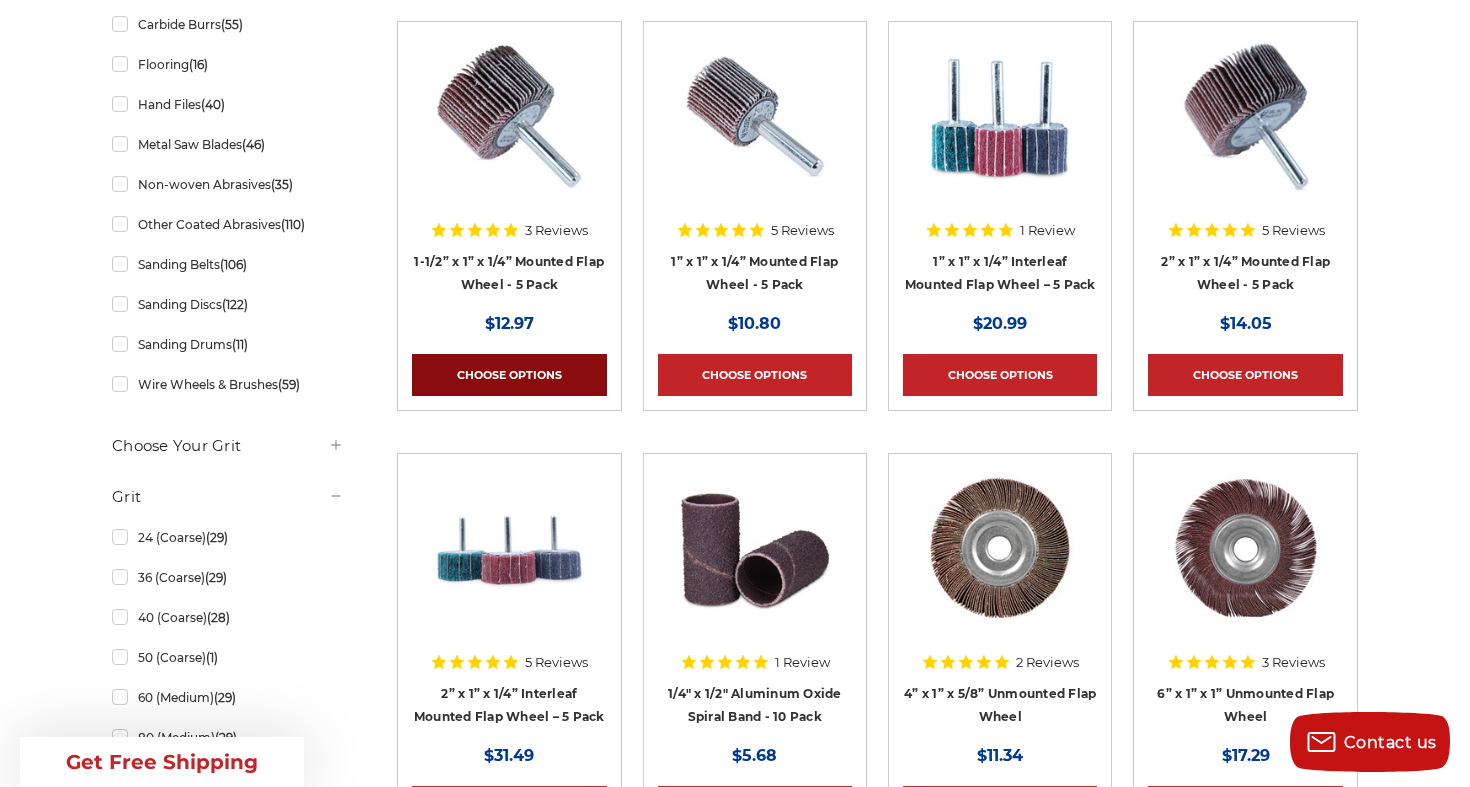 click on "Choose Options" at bounding box center [509, 375] 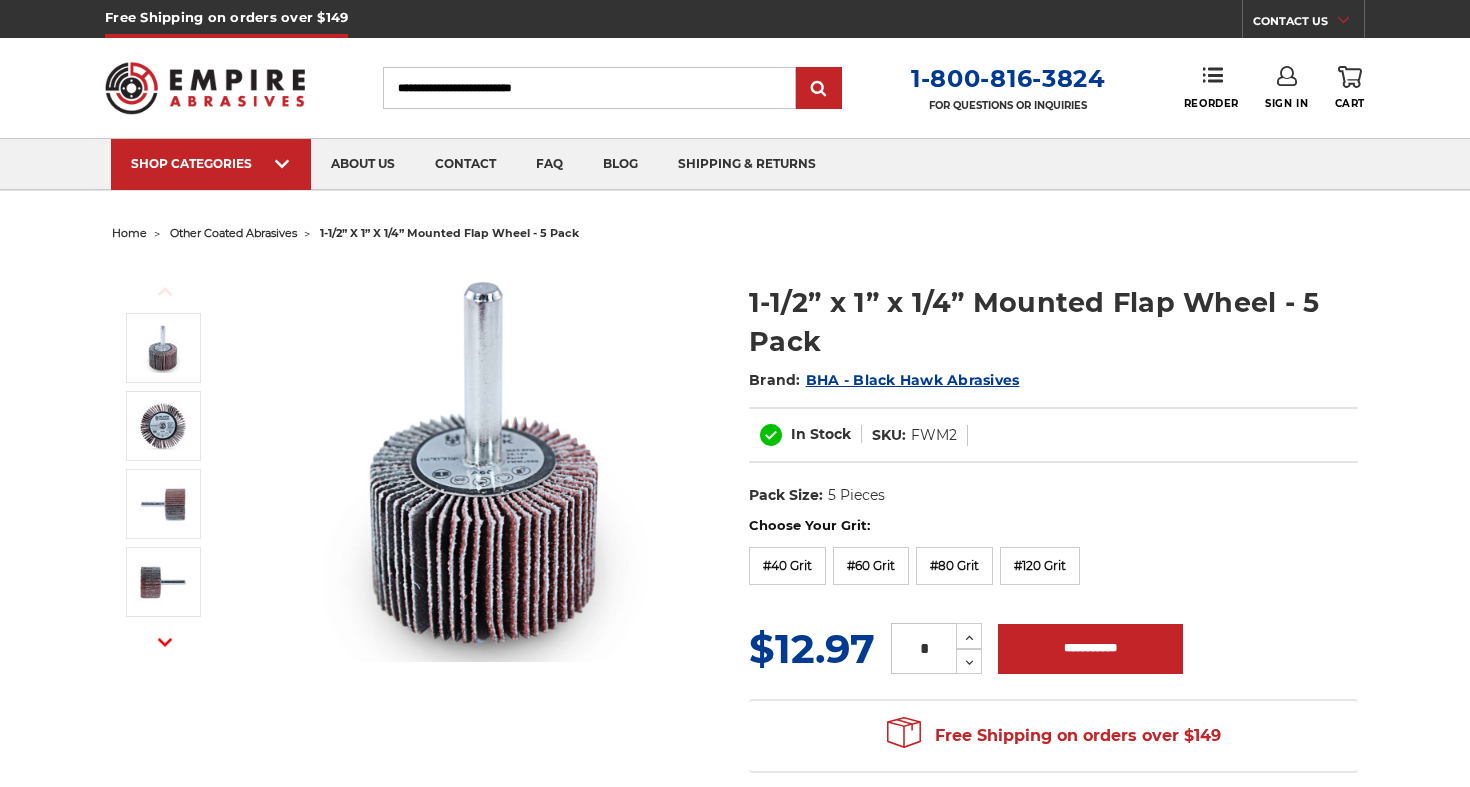 scroll, scrollTop: 0, scrollLeft: 0, axis: both 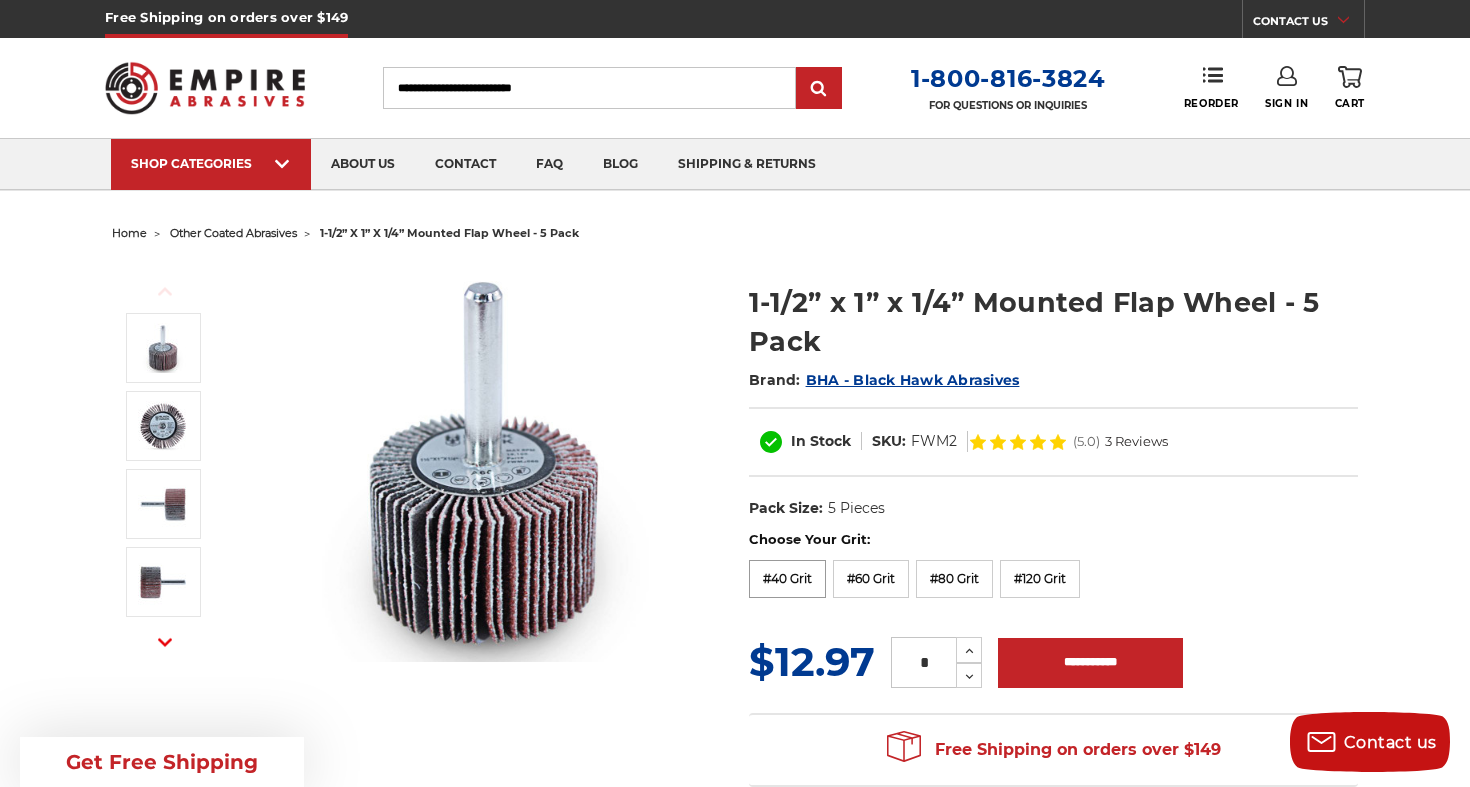click on "#40 Grit" at bounding box center [787, 579] 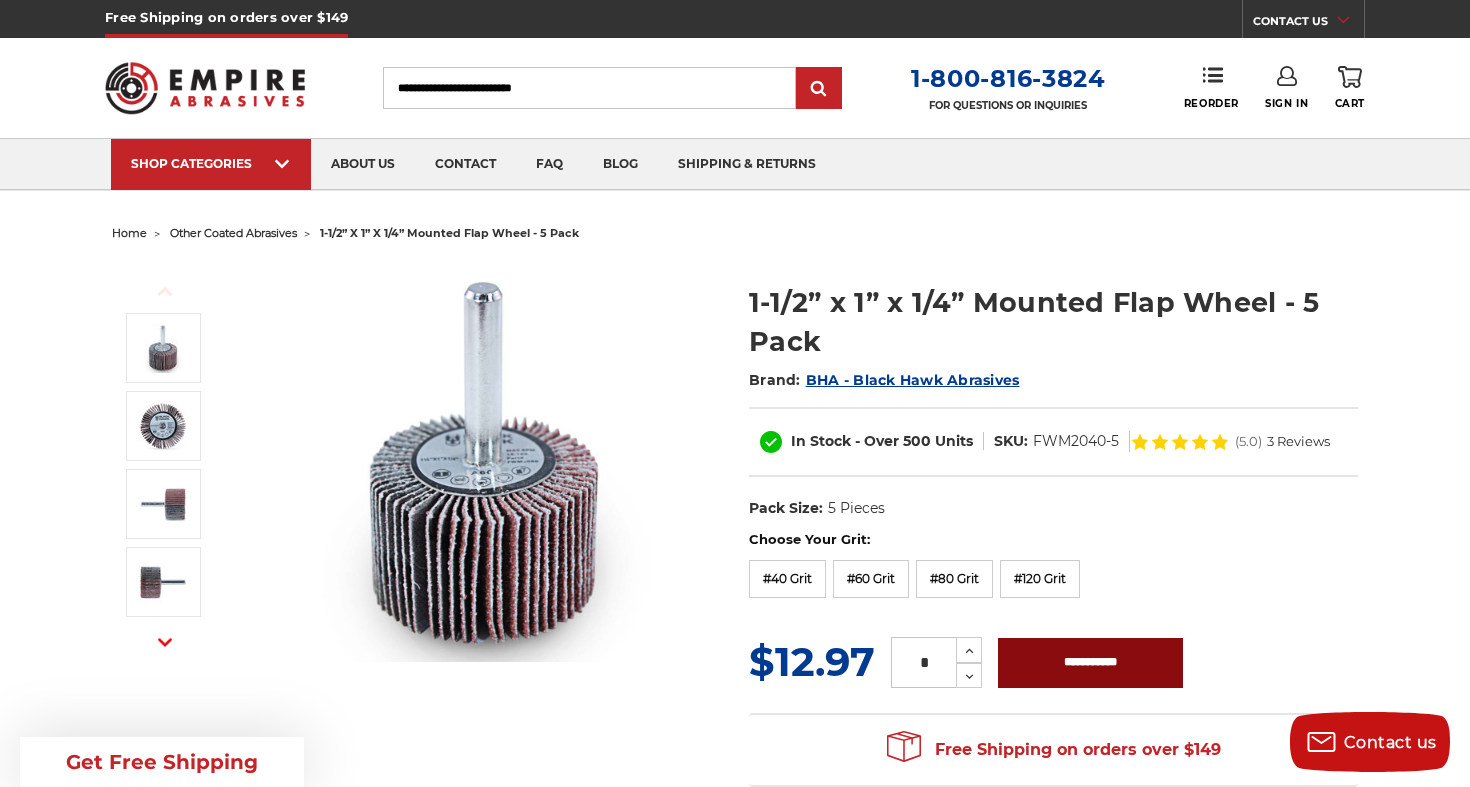 click on "**********" at bounding box center [1090, 663] 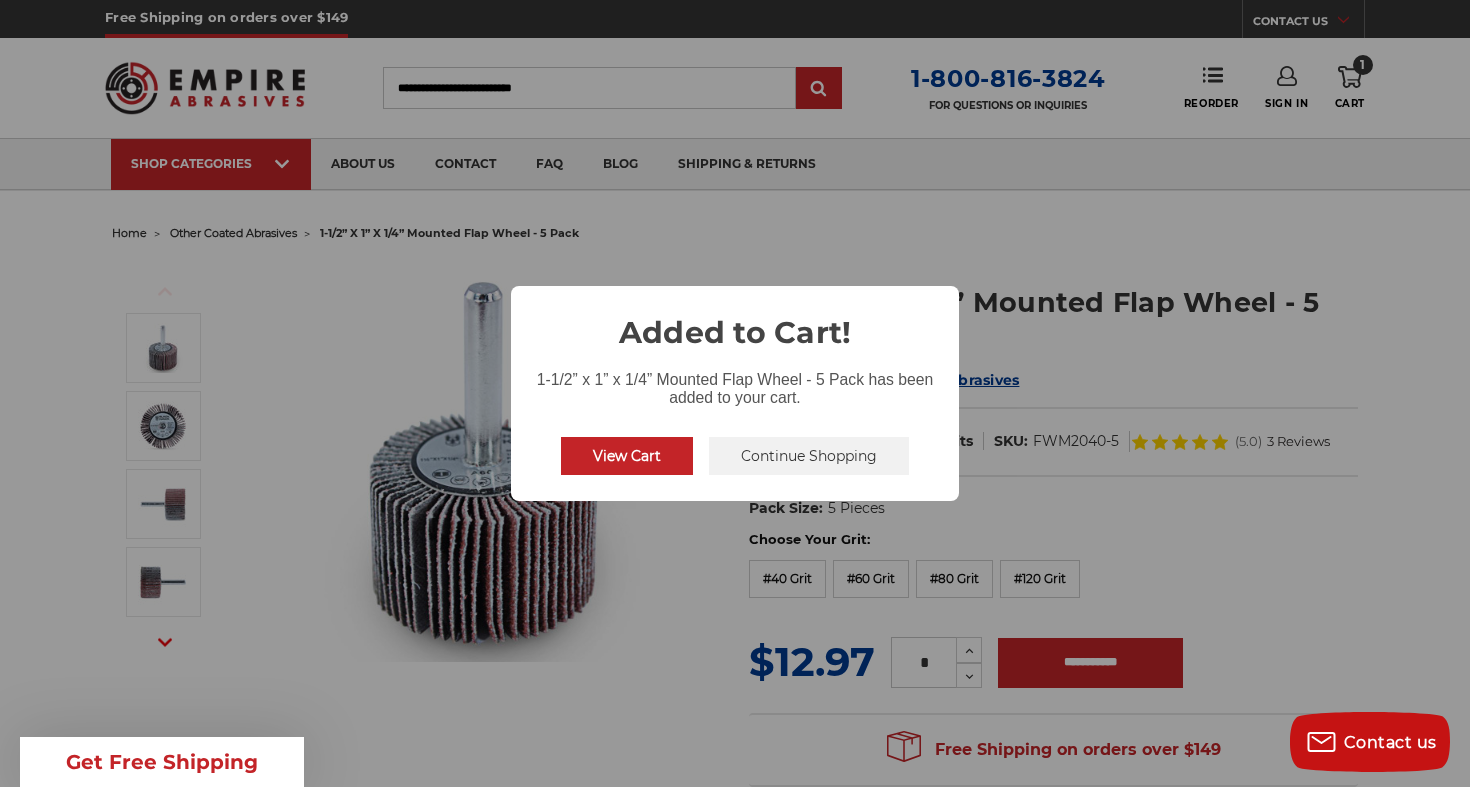click on "Continue Shopping" at bounding box center (809, 456) 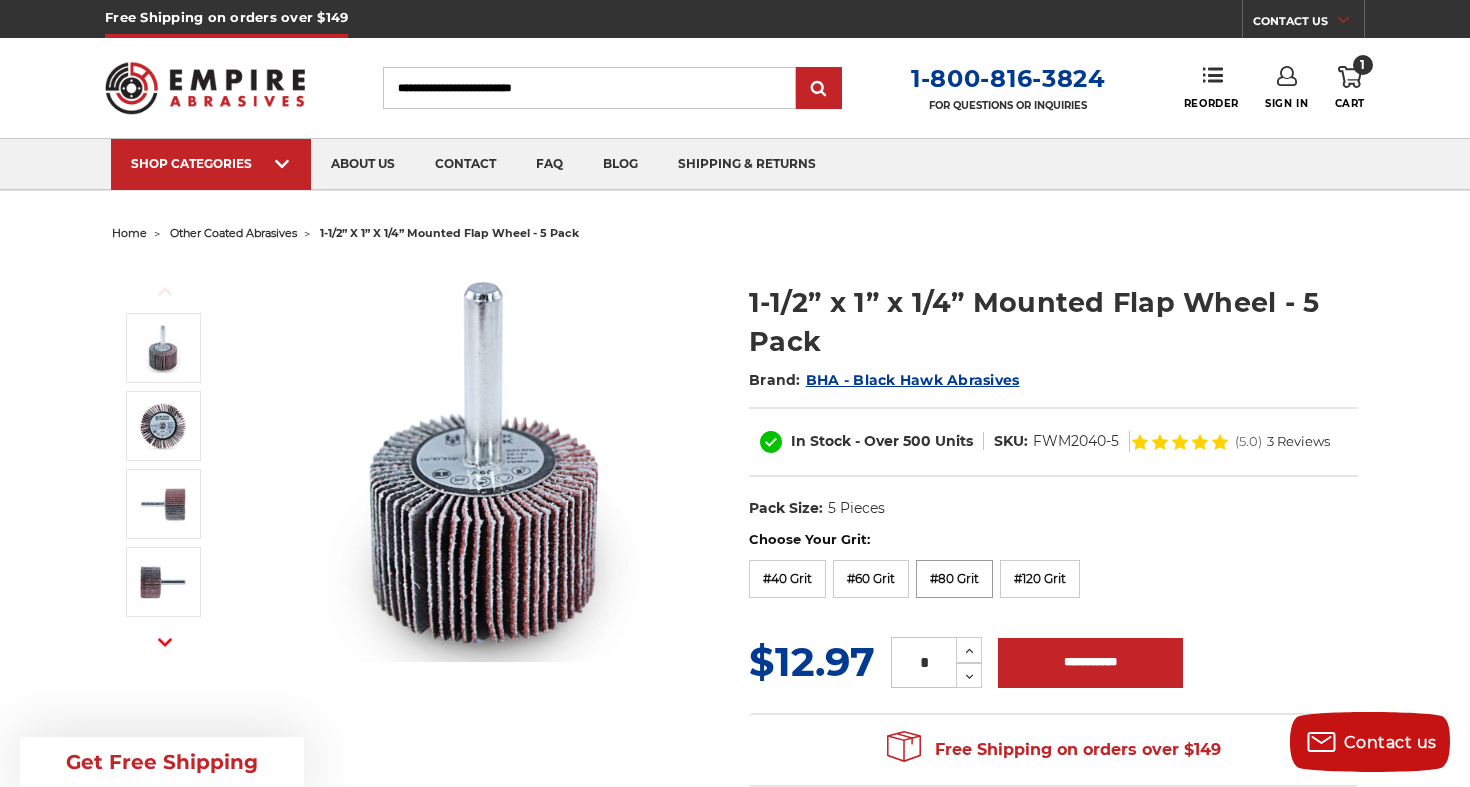 click on "#80 Grit" at bounding box center [954, 579] 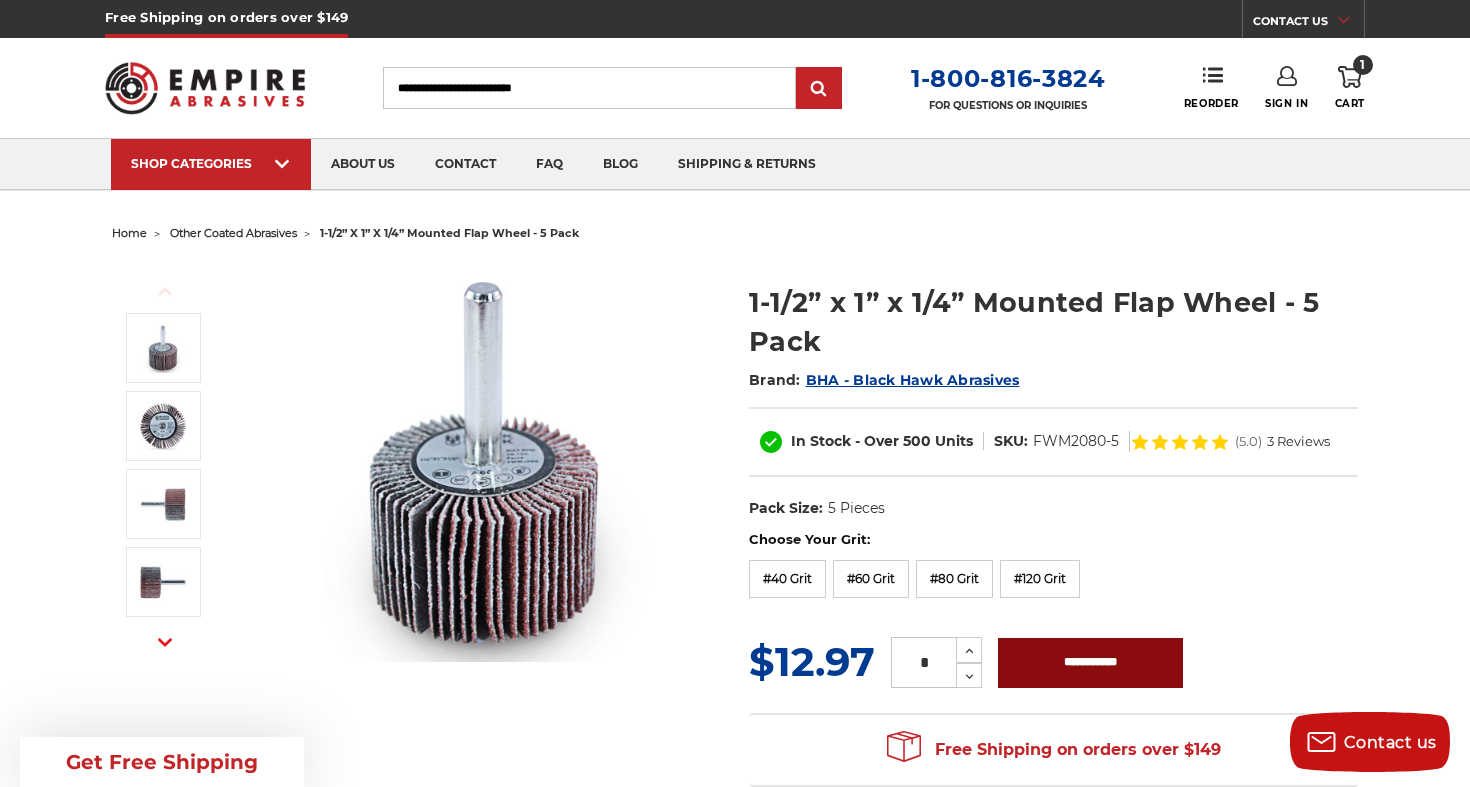click on "**********" at bounding box center (1090, 663) 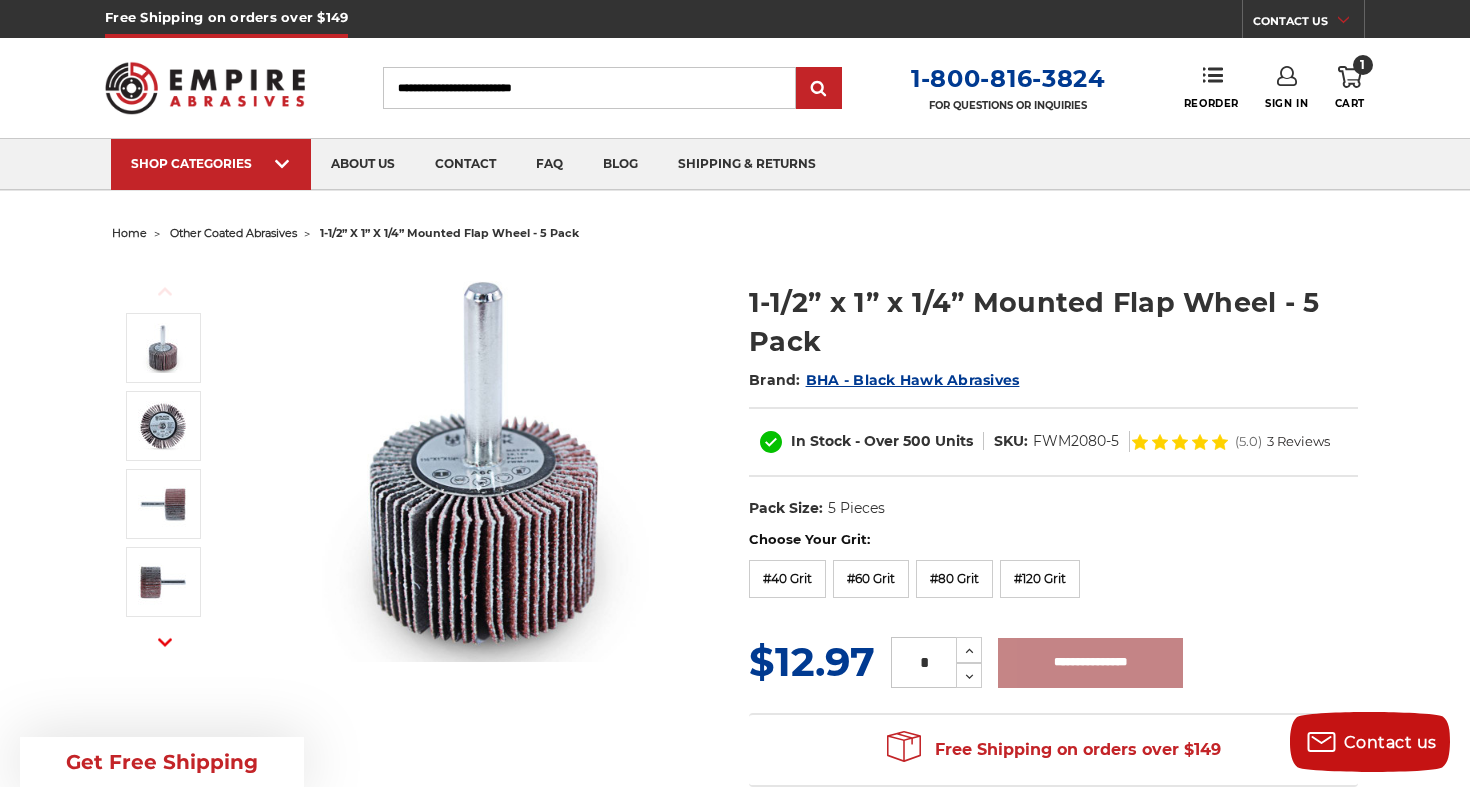 type on "**********" 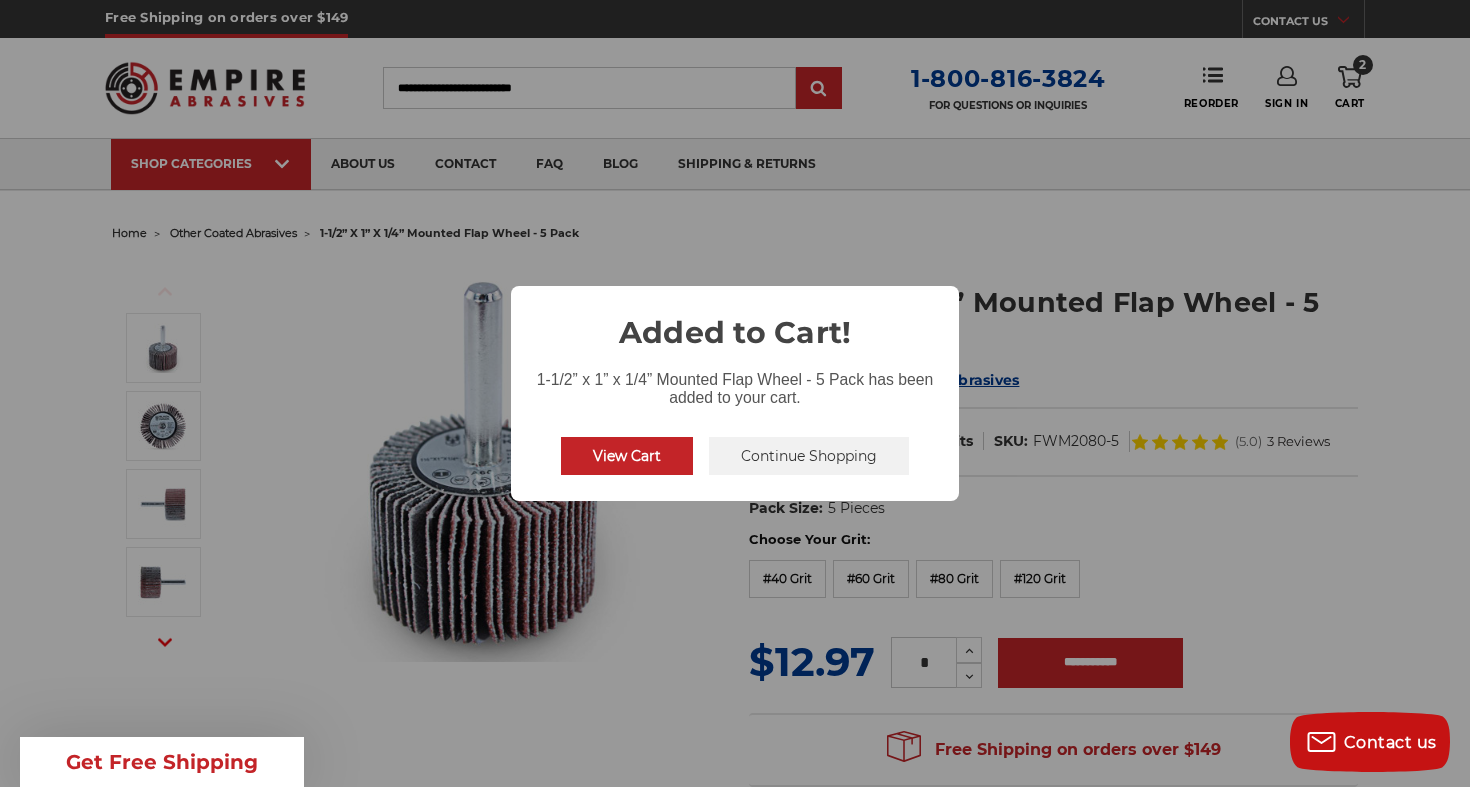 click on "View Cart" at bounding box center (627, 456) 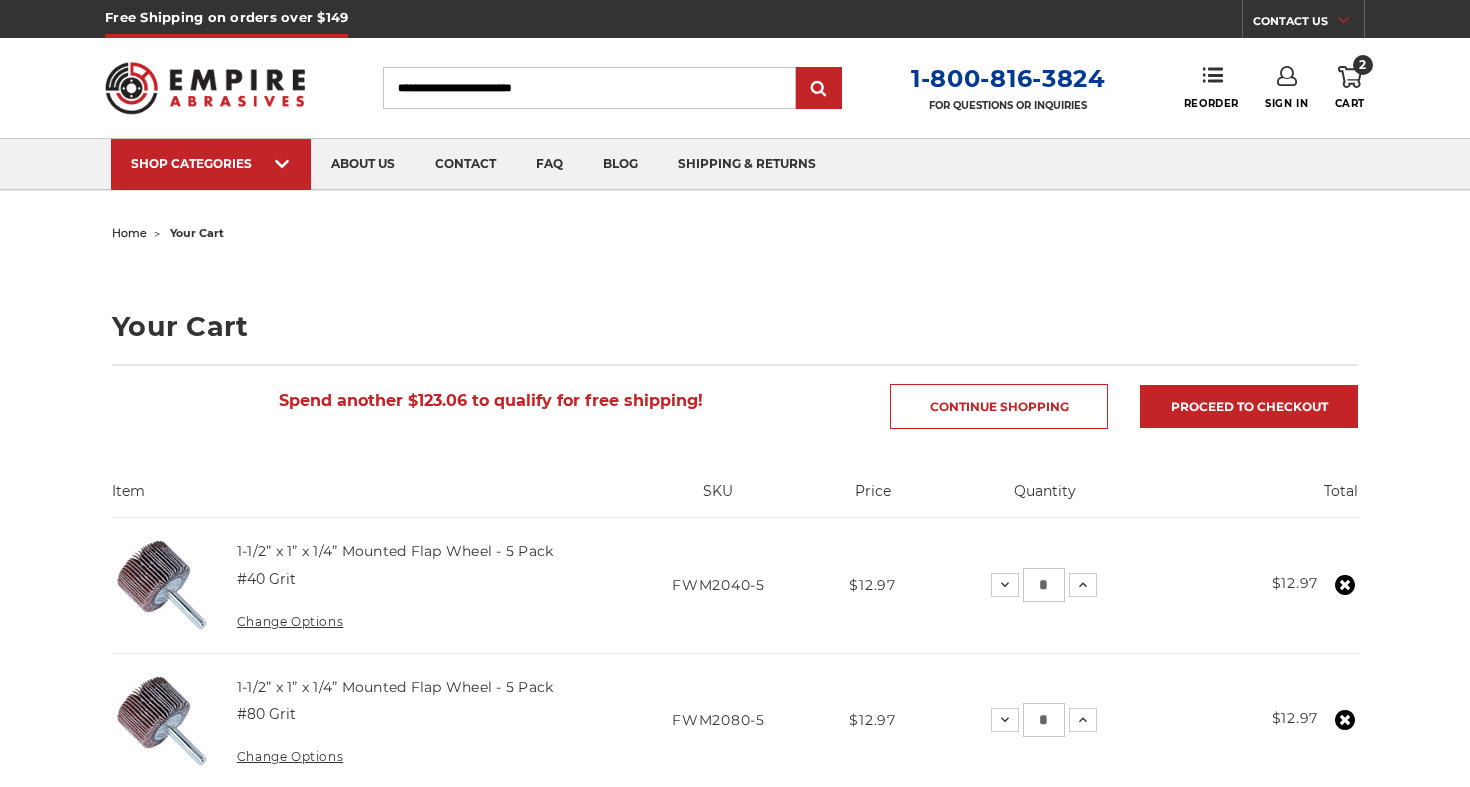 scroll, scrollTop: 0, scrollLeft: 0, axis: both 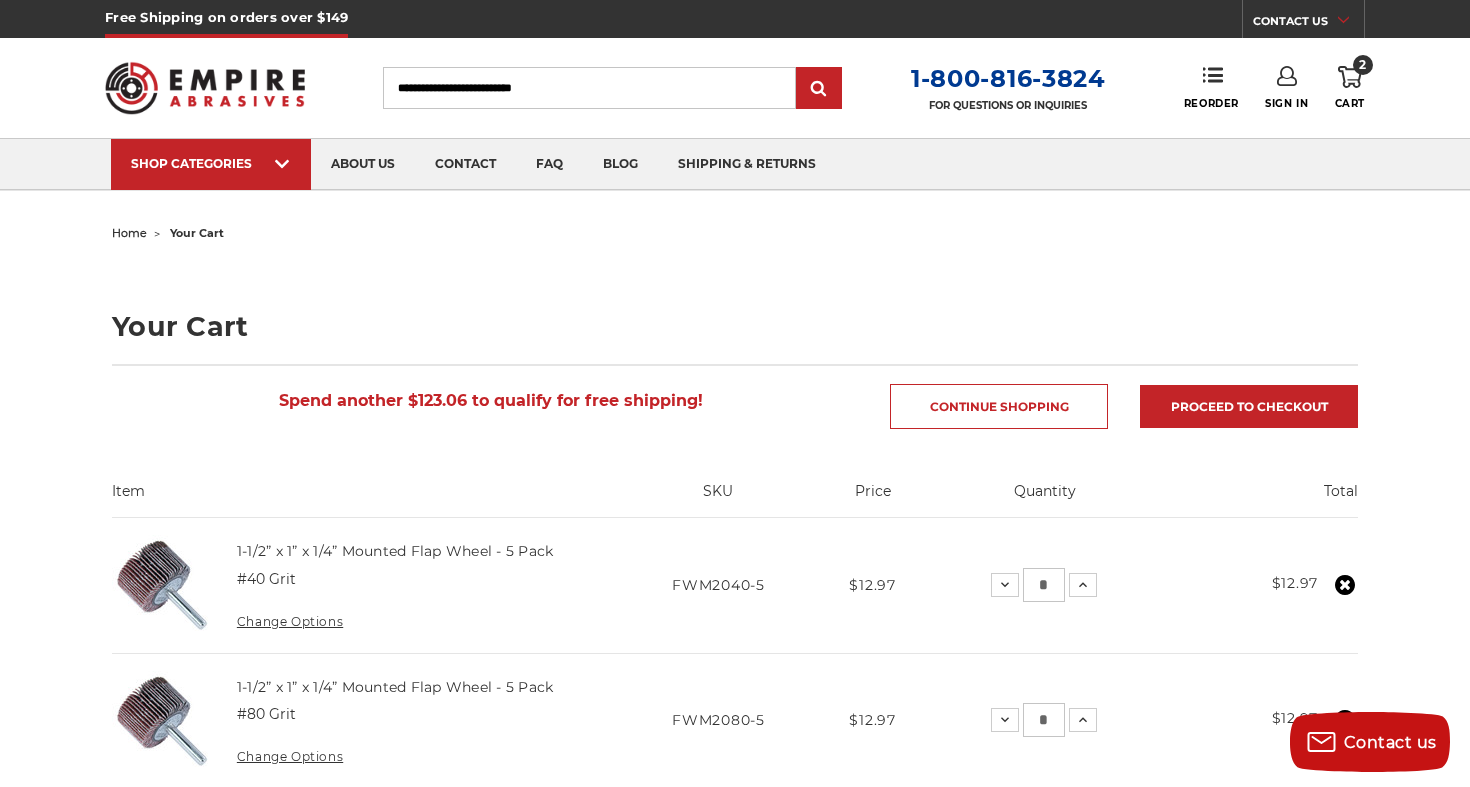 click on "2
Cart" at bounding box center [1350, 88] 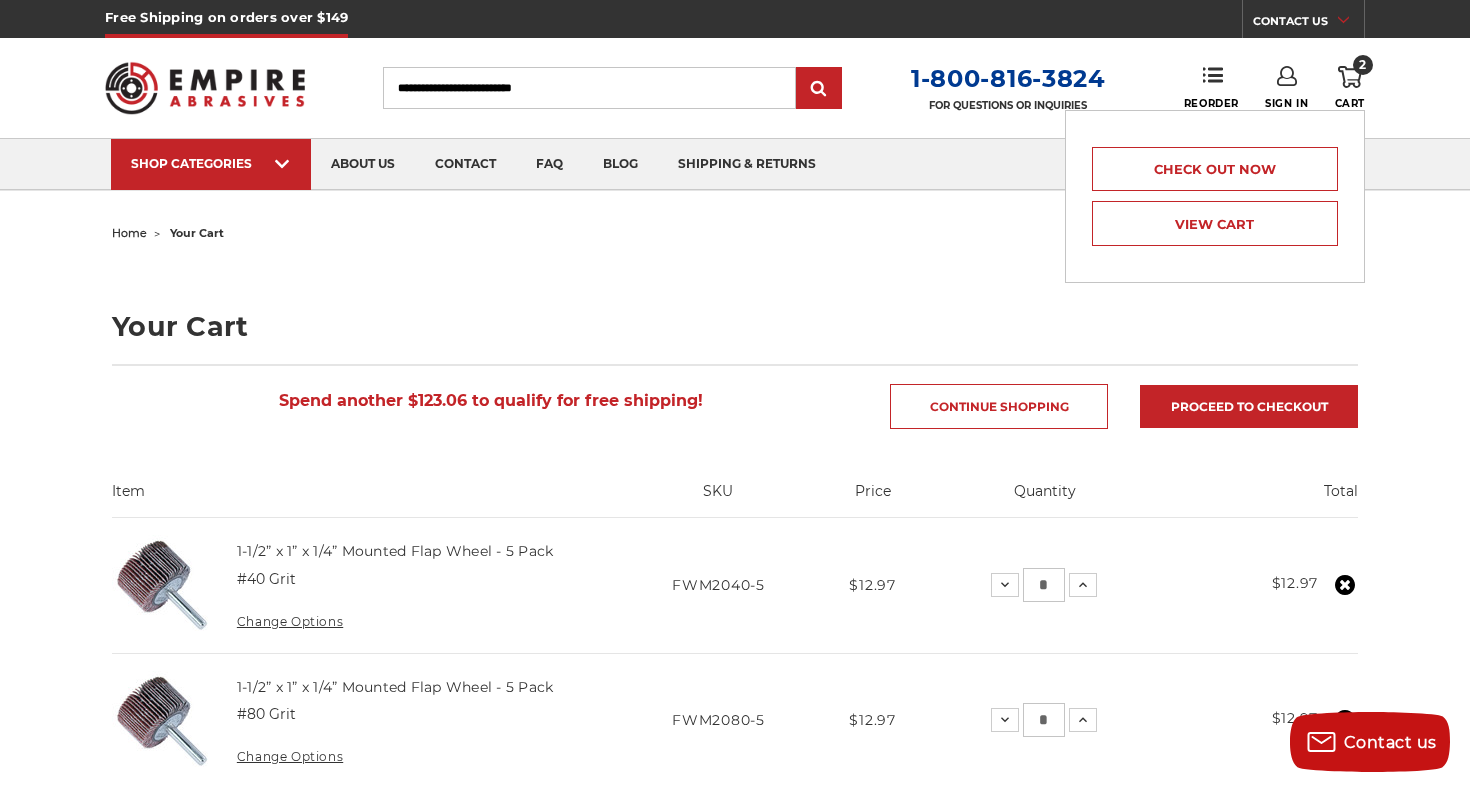 scroll, scrollTop: 0, scrollLeft: 0, axis: both 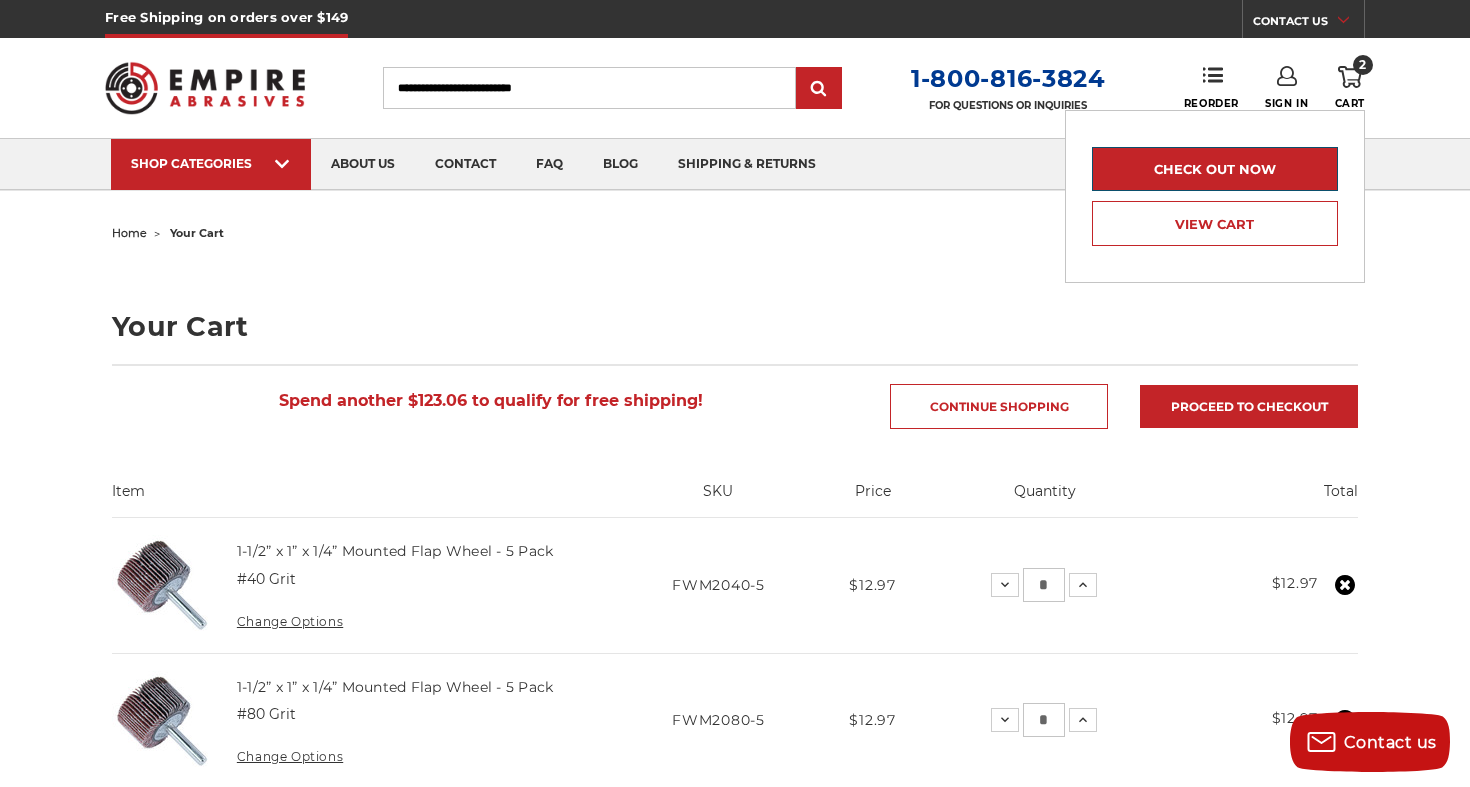 click on "Check out now" at bounding box center (1215, 169) 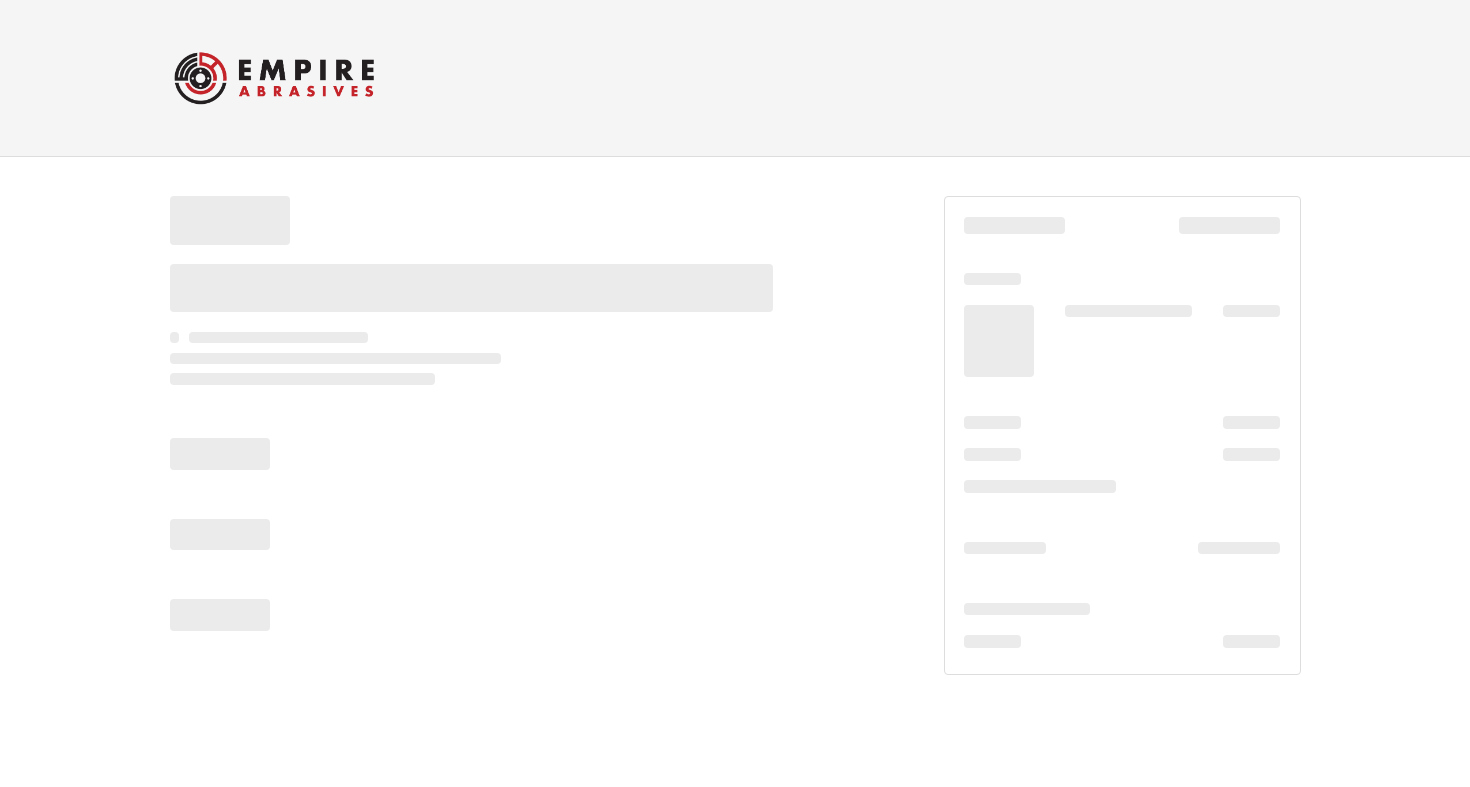 scroll, scrollTop: 0, scrollLeft: 0, axis: both 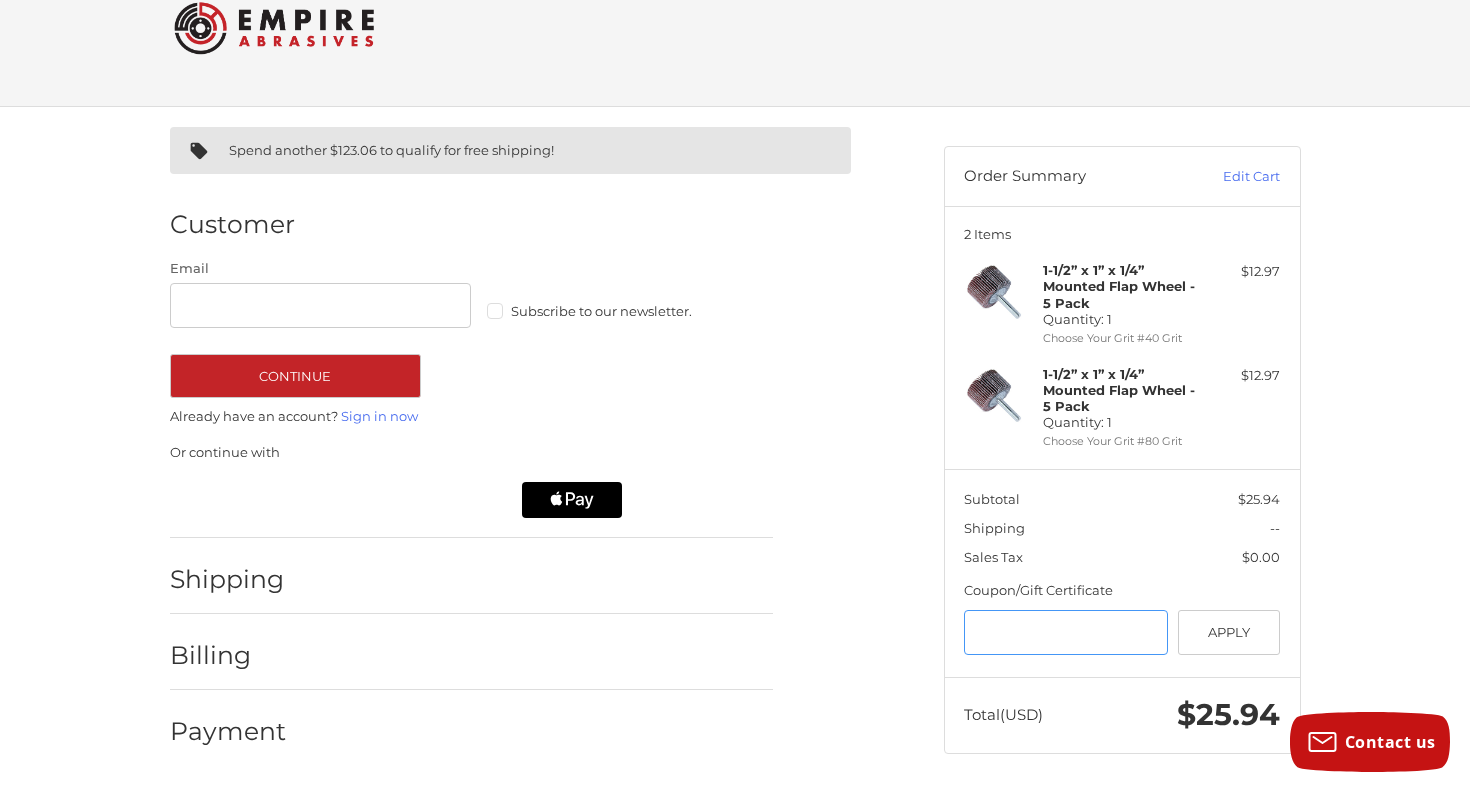 click at bounding box center [1066, 632] 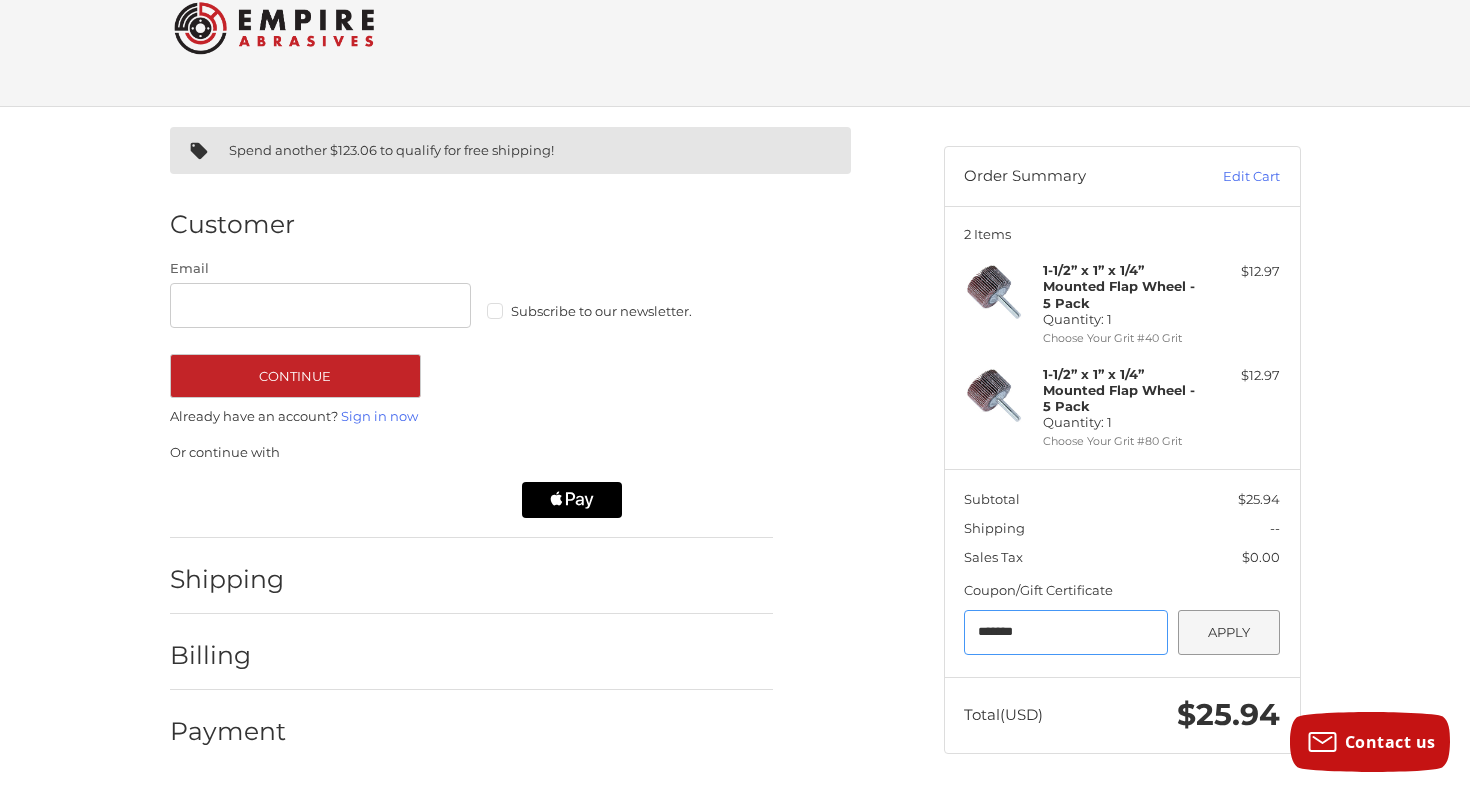 type on "*******" 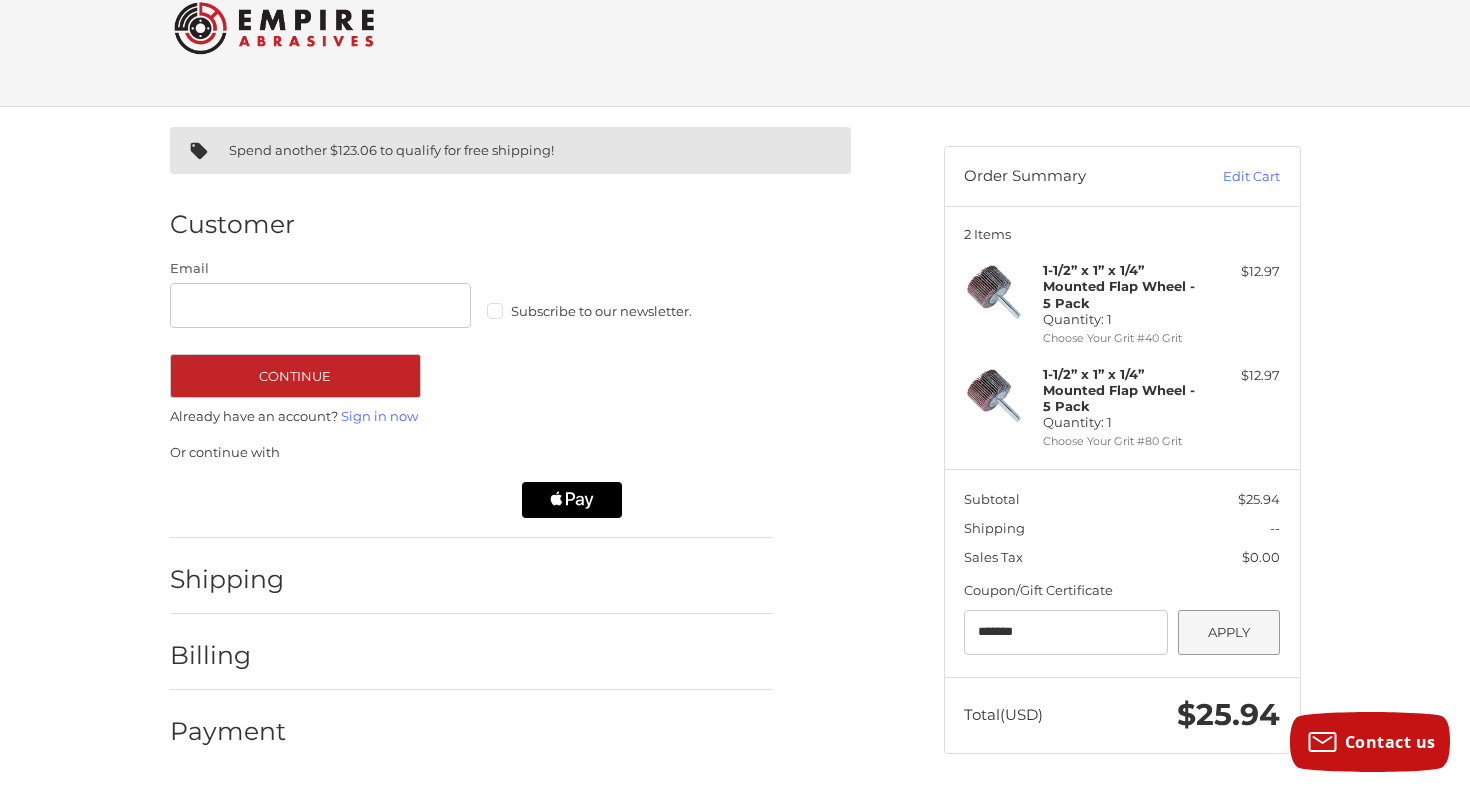 click on "Apply" at bounding box center (1229, 632) 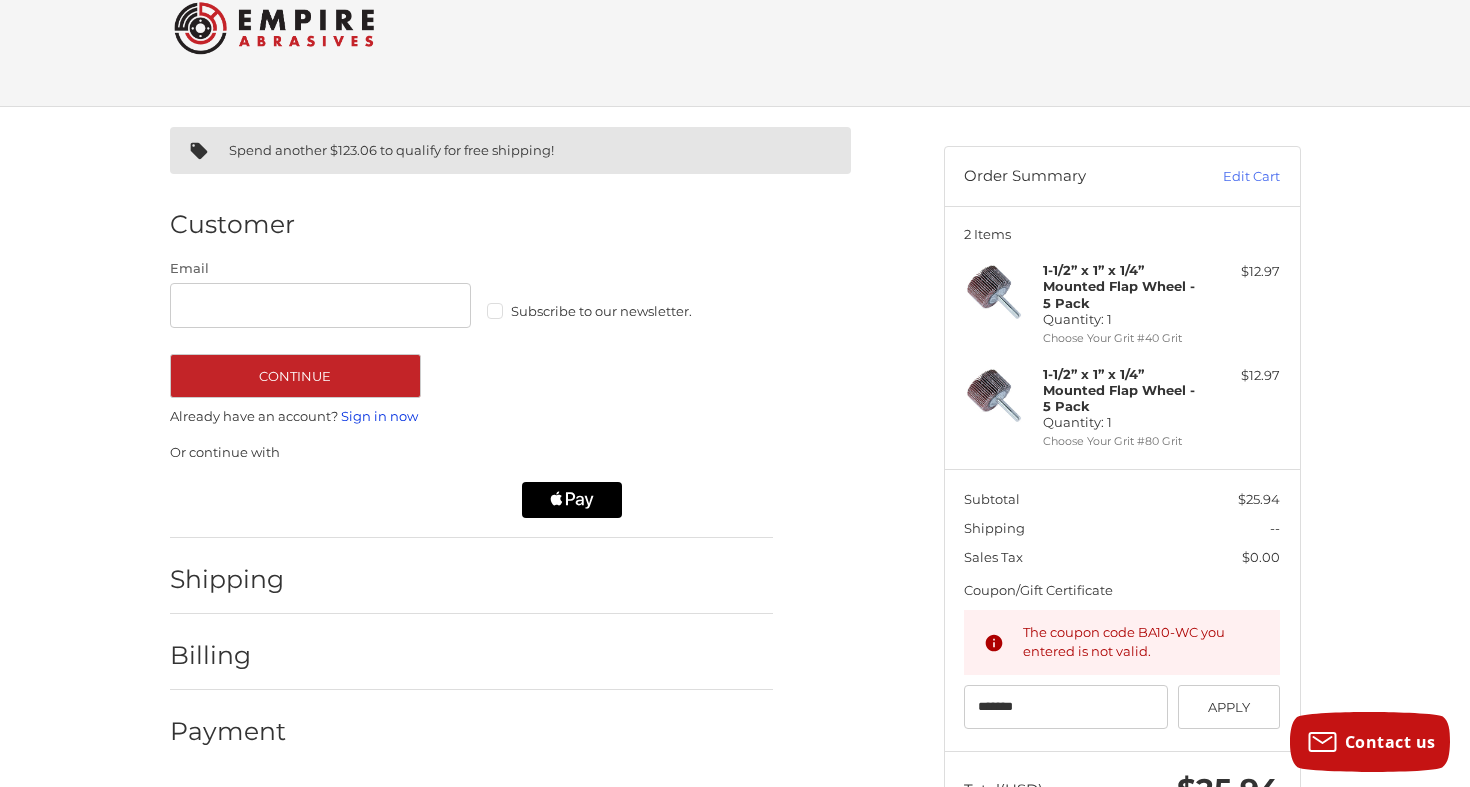 click on "Sign in now" at bounding box center (379, 416) 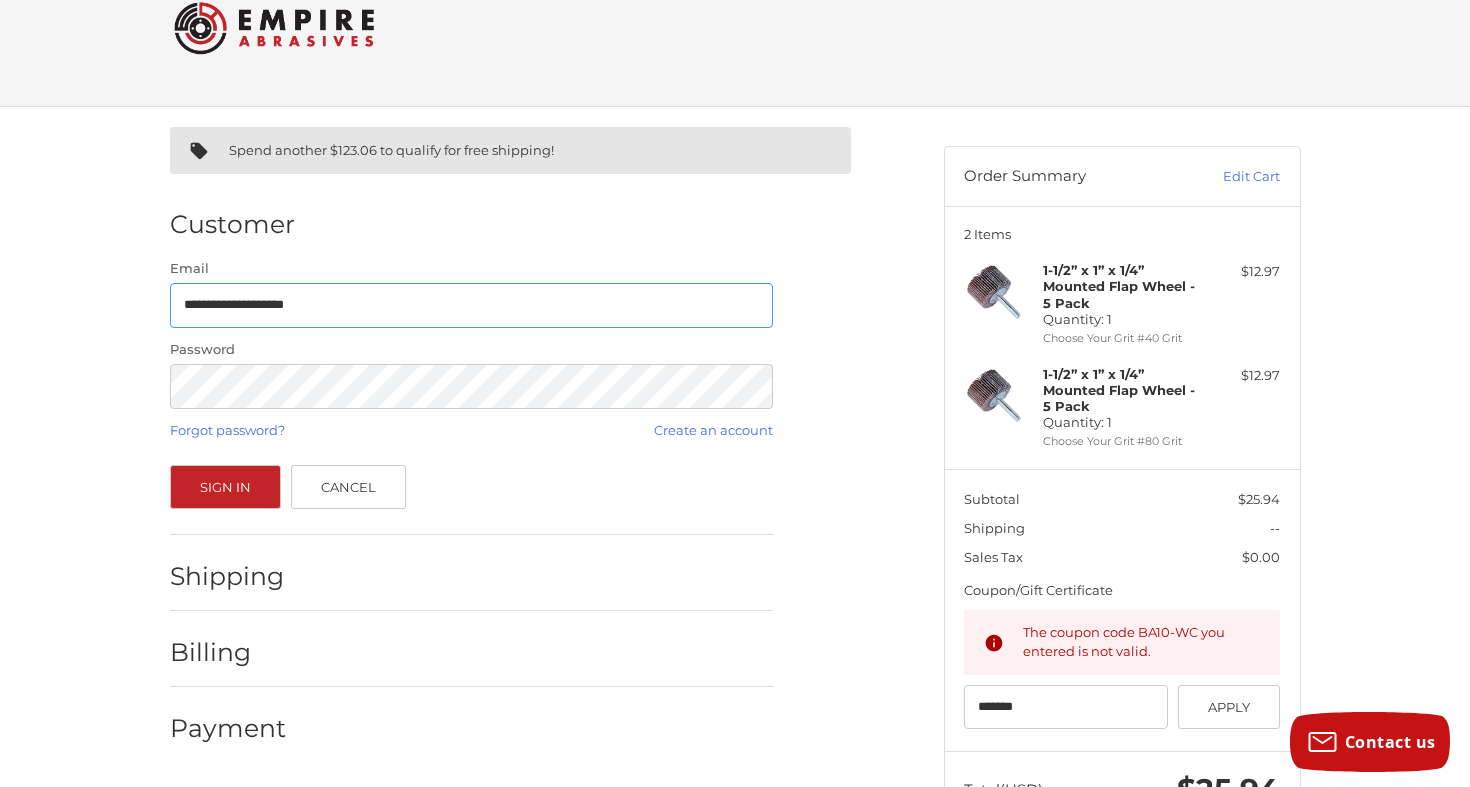 type on "**********" 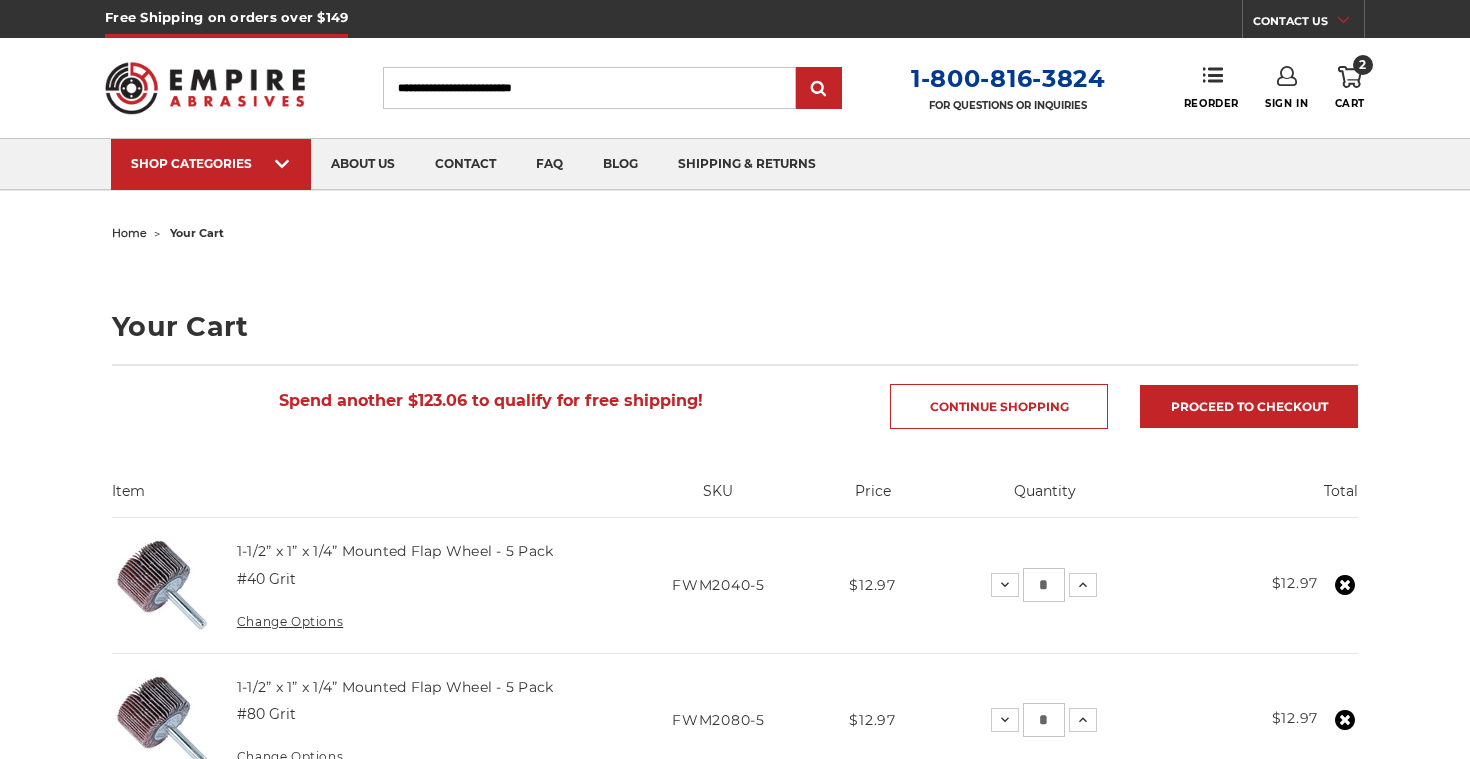 scroll, scrollTop: 0, scrollLeft: 0, axis: both 